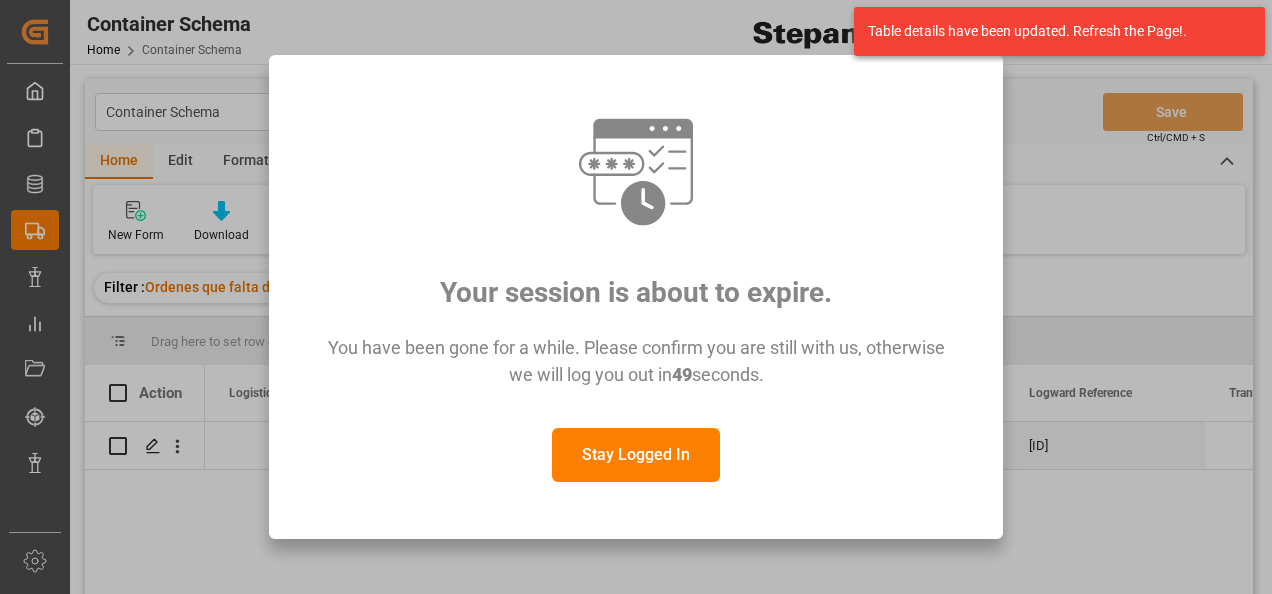 scroll, scrollTop: 0, scrollLeft: 0, axis: both 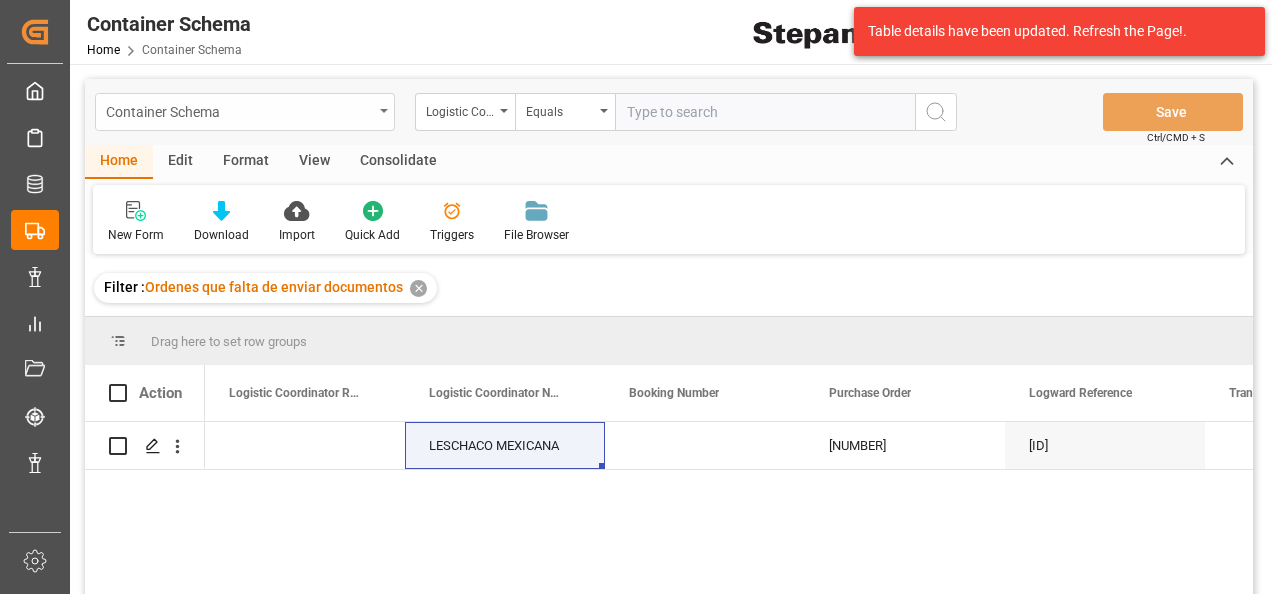 click on "Container Schema" at bounding box center (239, 110) 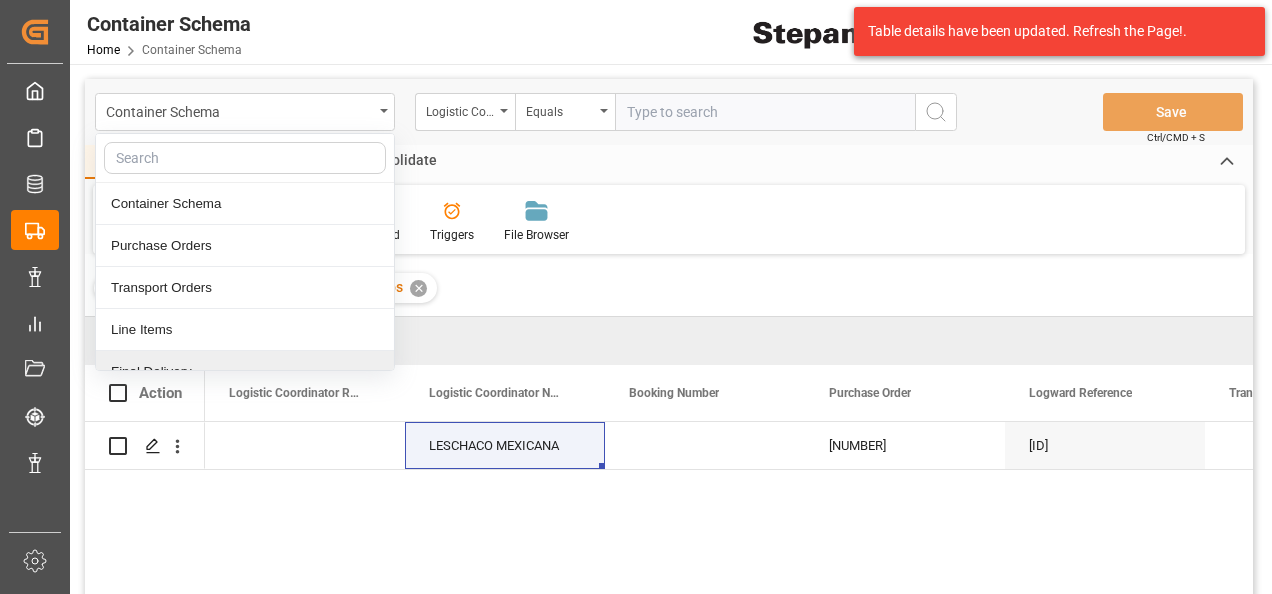 click on "Final Delivery" at bounding box center [245, 372] 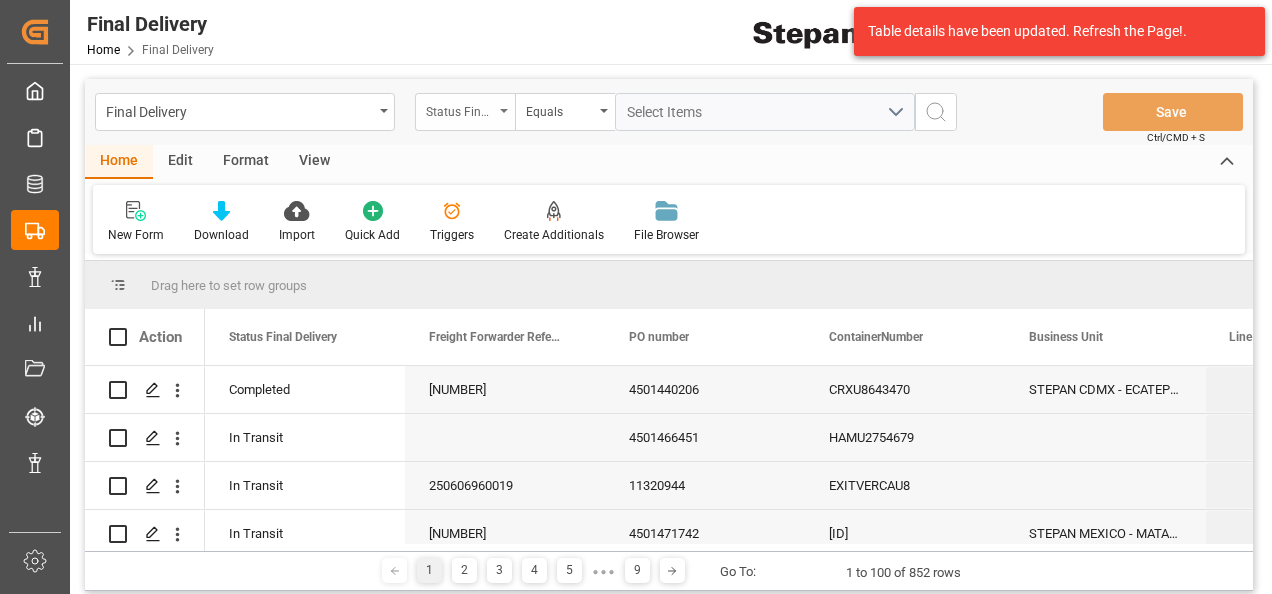 click on "Status Final Delivery" at bounding box center (465, 112) 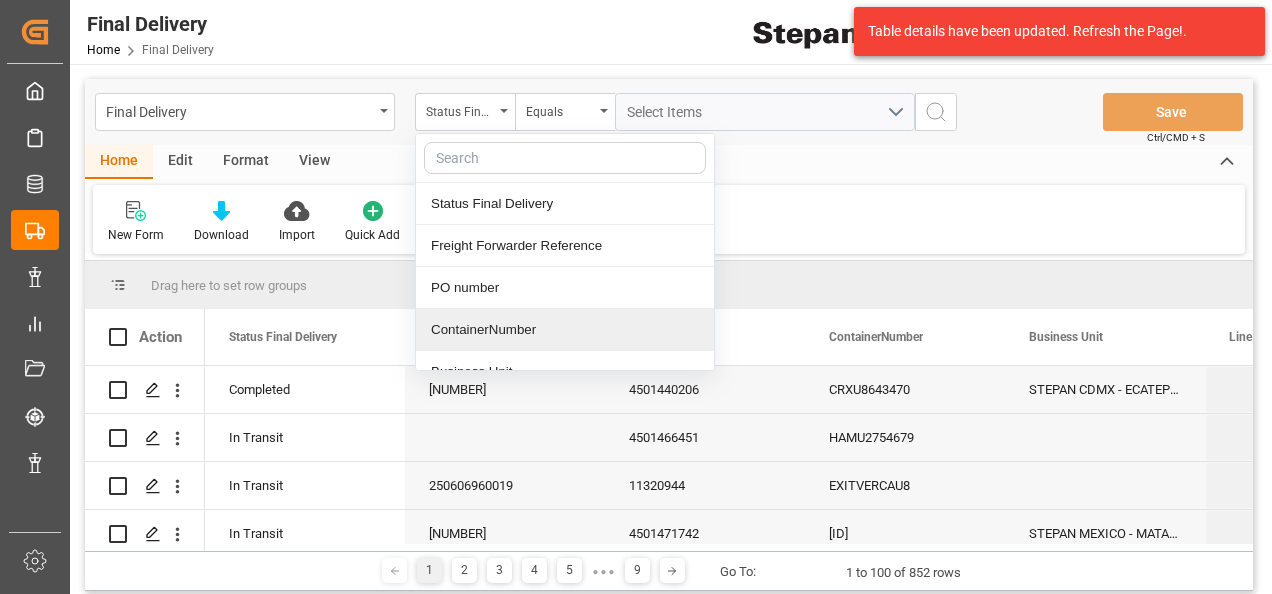 drag, startPoint x: 470, startPoint y: 329, endPoint x: 617, endPoint y: 153, distance: 229.3142 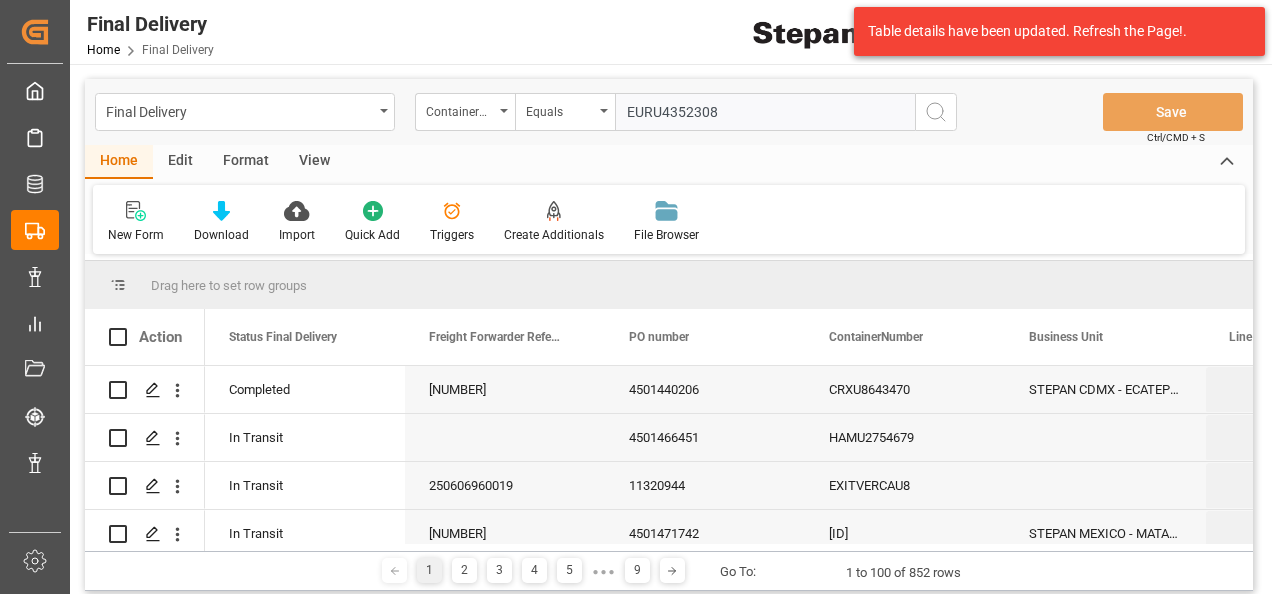 type on "EURU4352308" 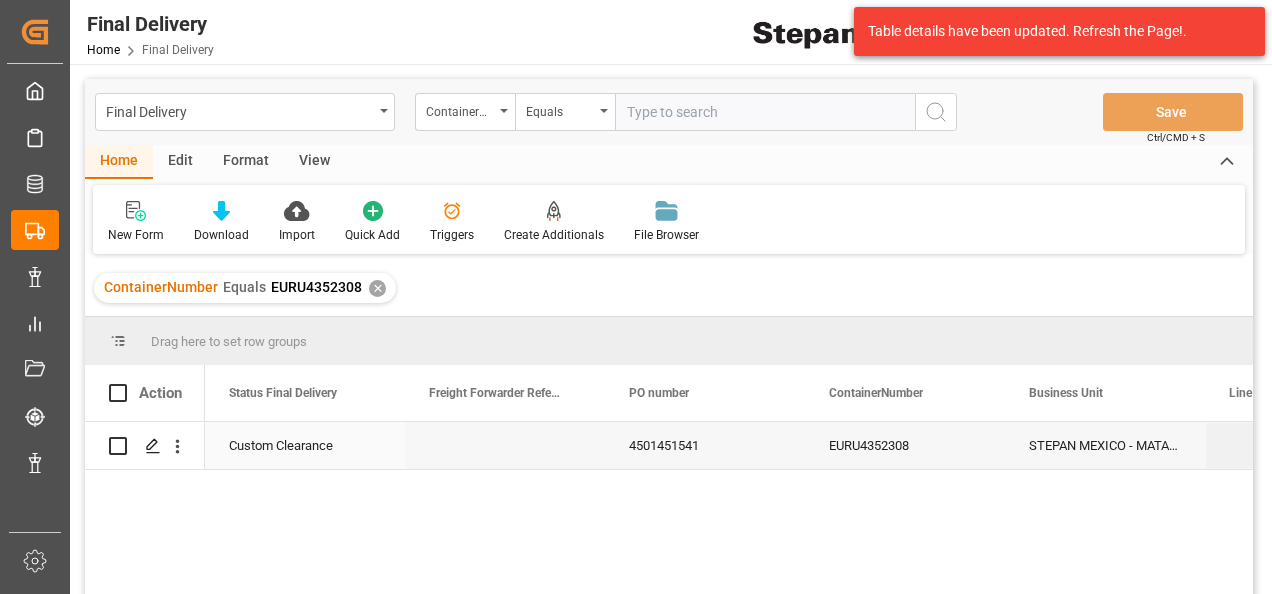 click on "4501451541" at bounding box center [705, 445] 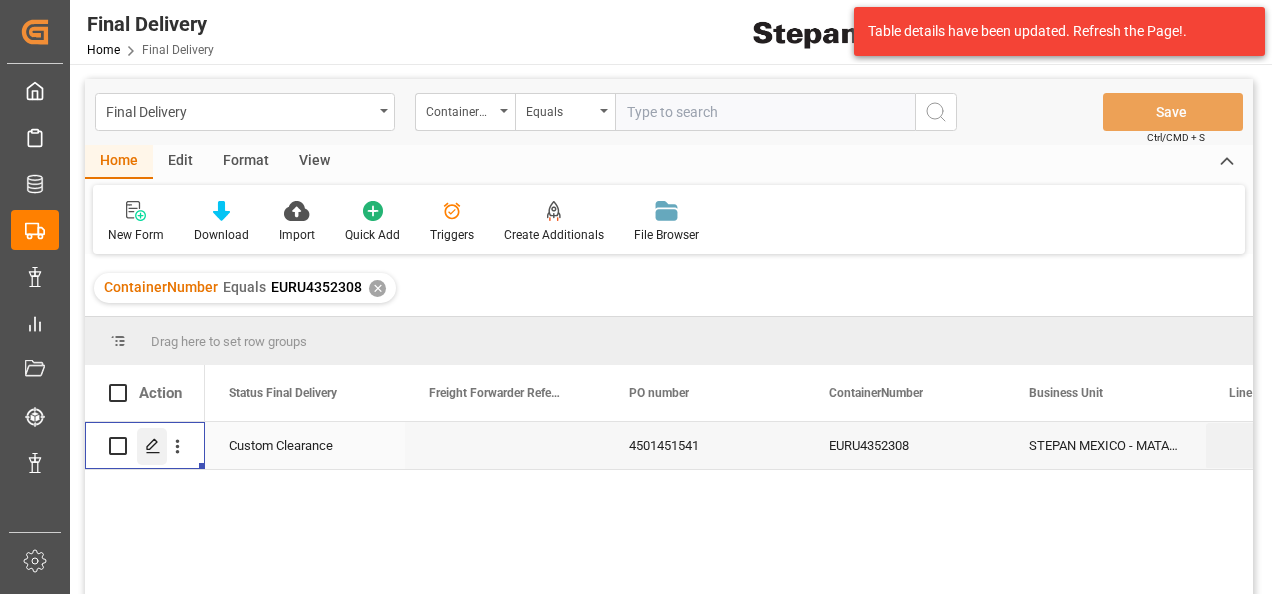 click 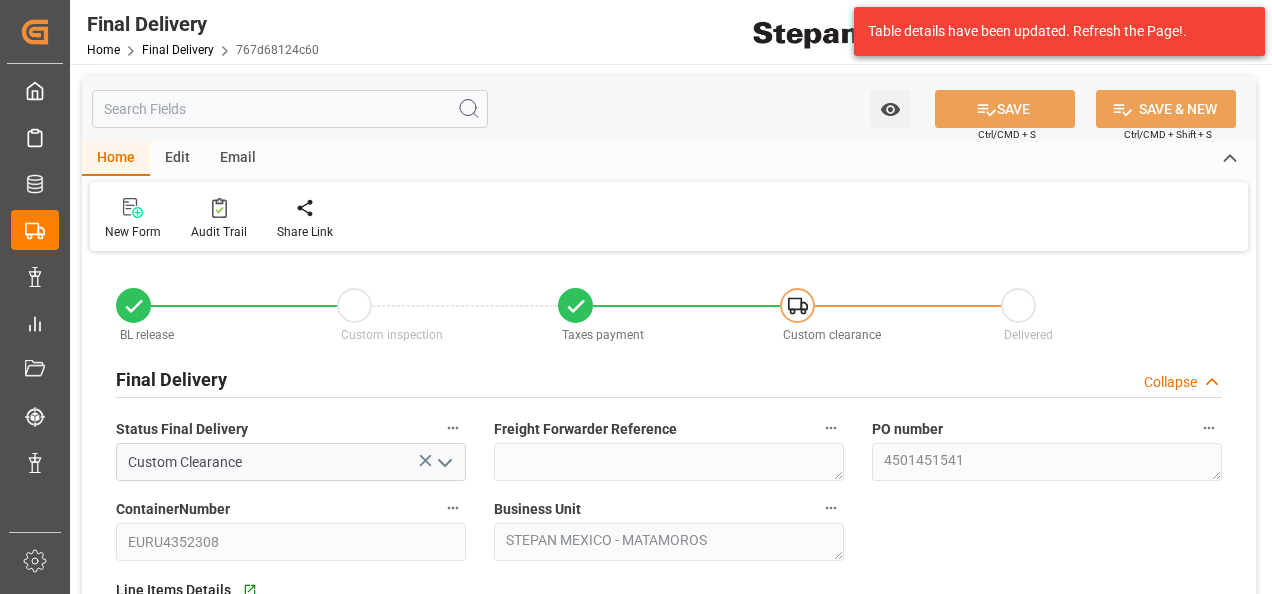 type on "03-07-2025" 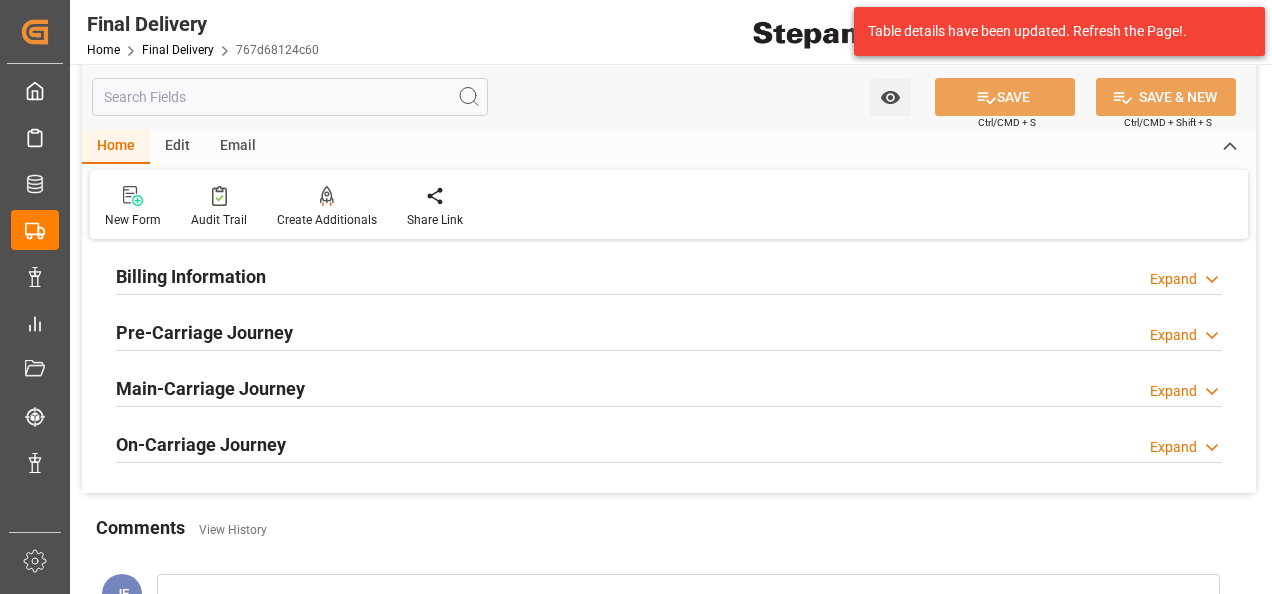 scroll, scrollTop: 700, scrollLeft: 0, axis: vertical 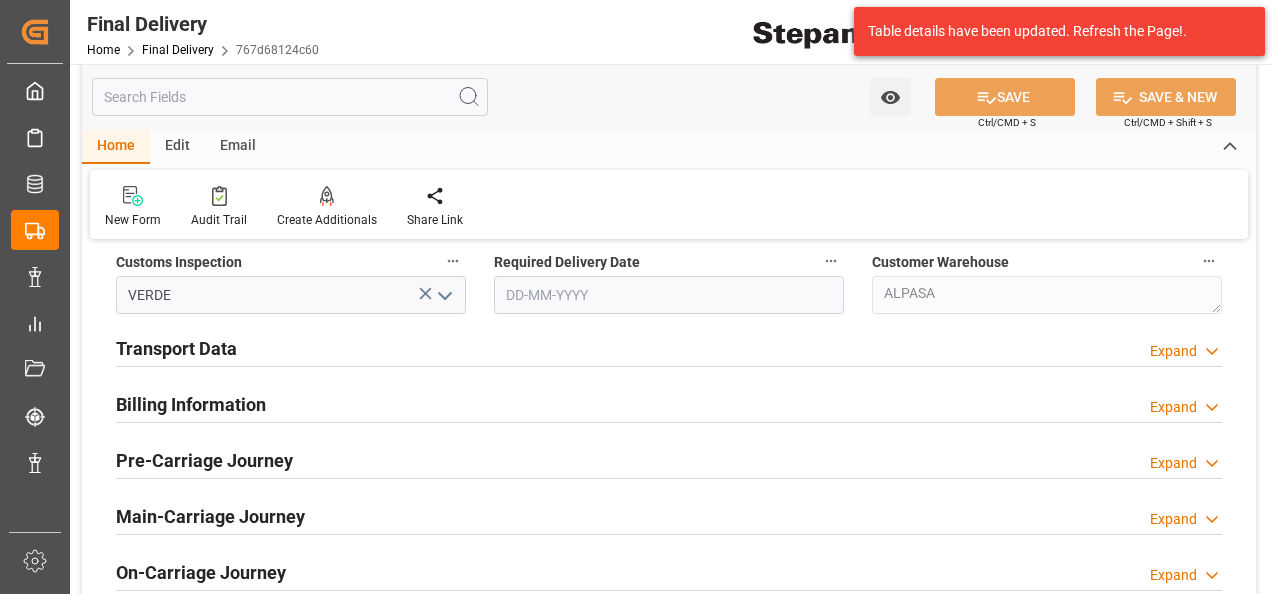 click on "Expand" at bounding box center (1173, 351) 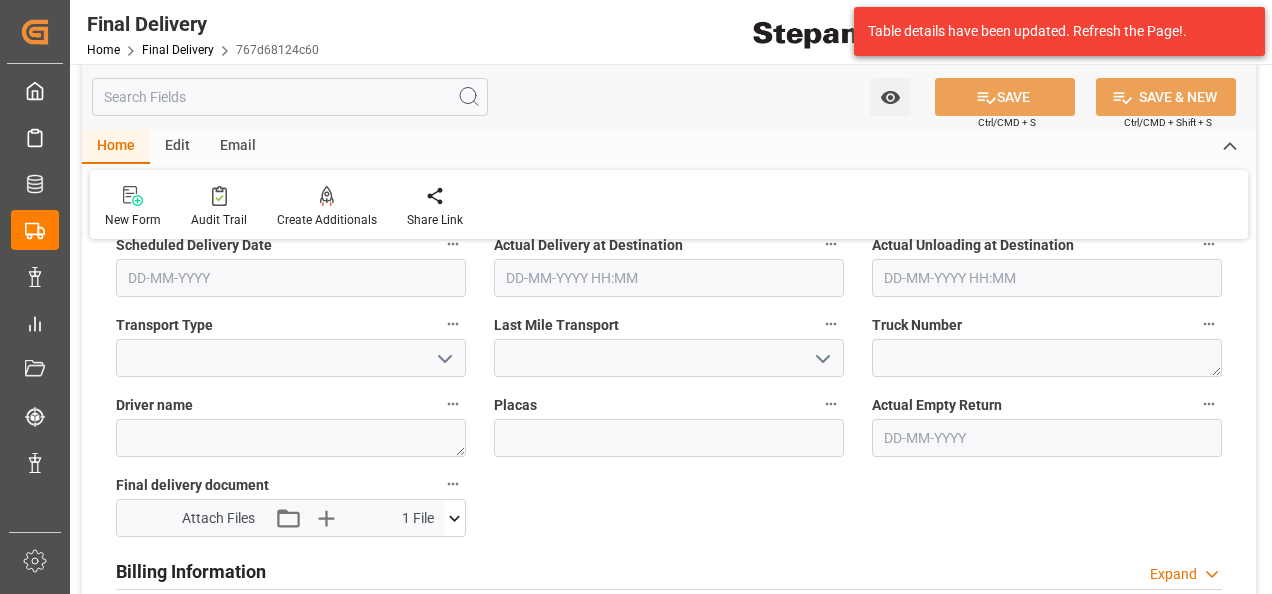 scroll, scrollTop: 1000, scrollLeft: 0, axis: vertical 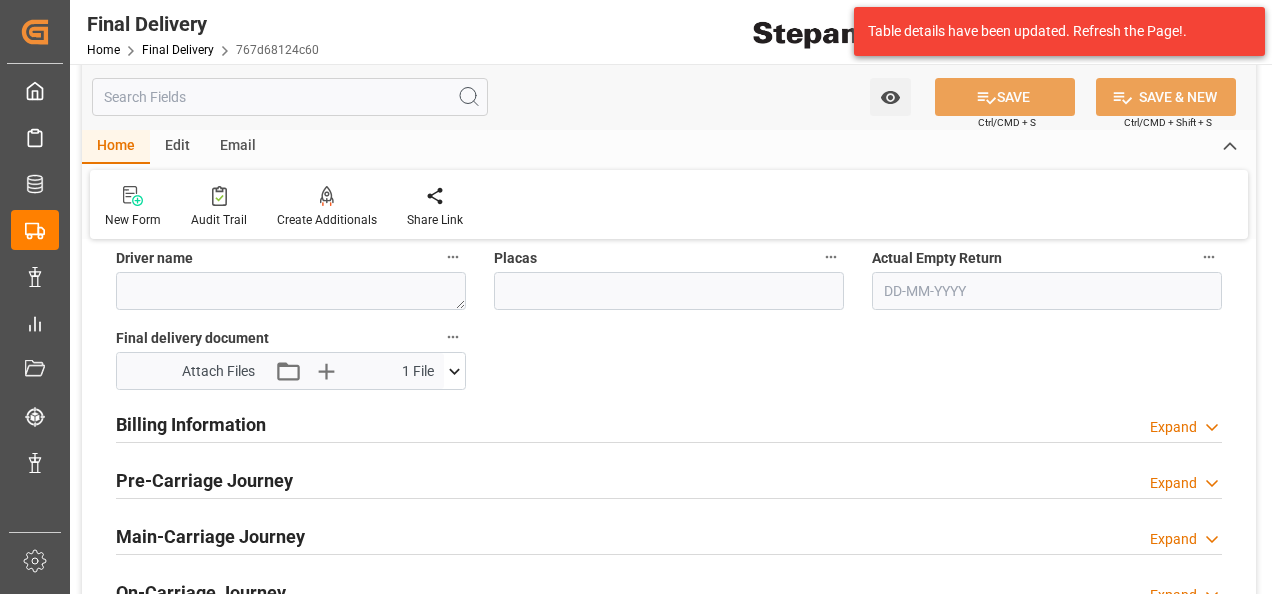 drag, startPoint x: 1164, startPoint y: 423, endPoint x: 780, endPoint y: 384, distance: 385.9754 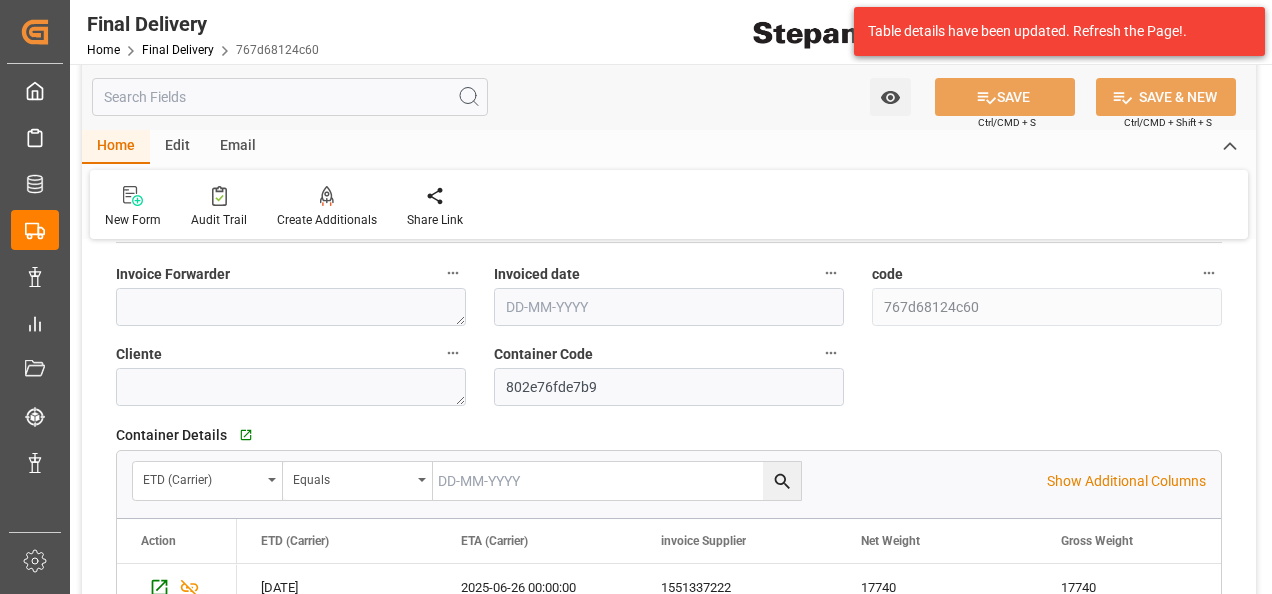 scroll, scrollTop: 1300, scrollLeft: 0, axis: vertical 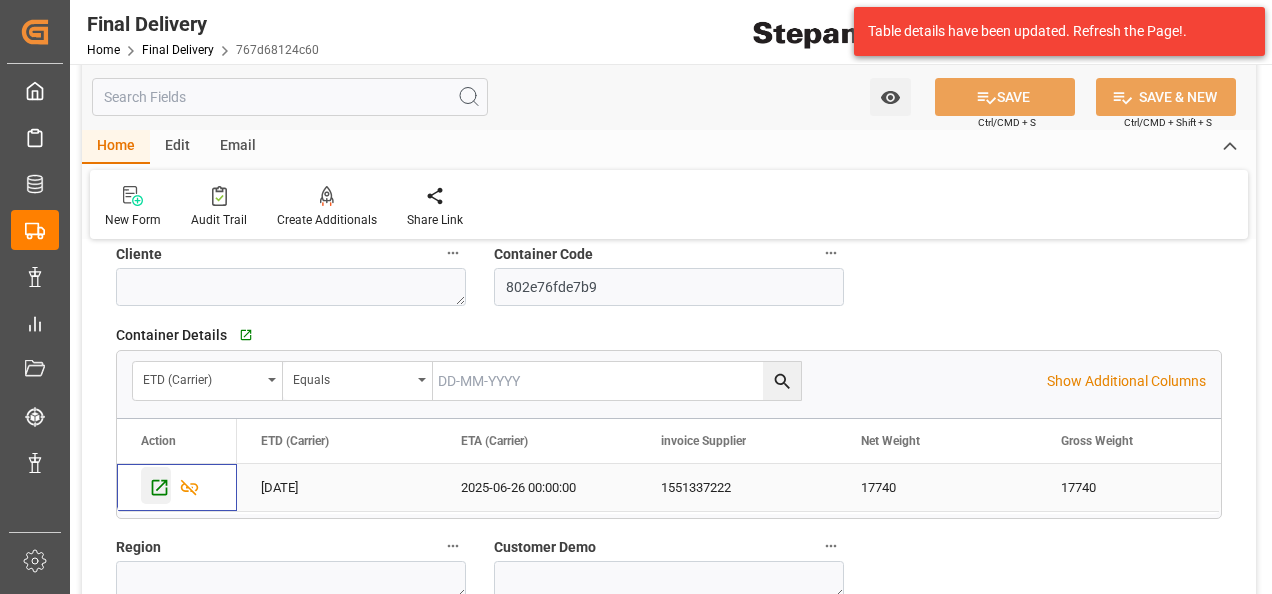 click 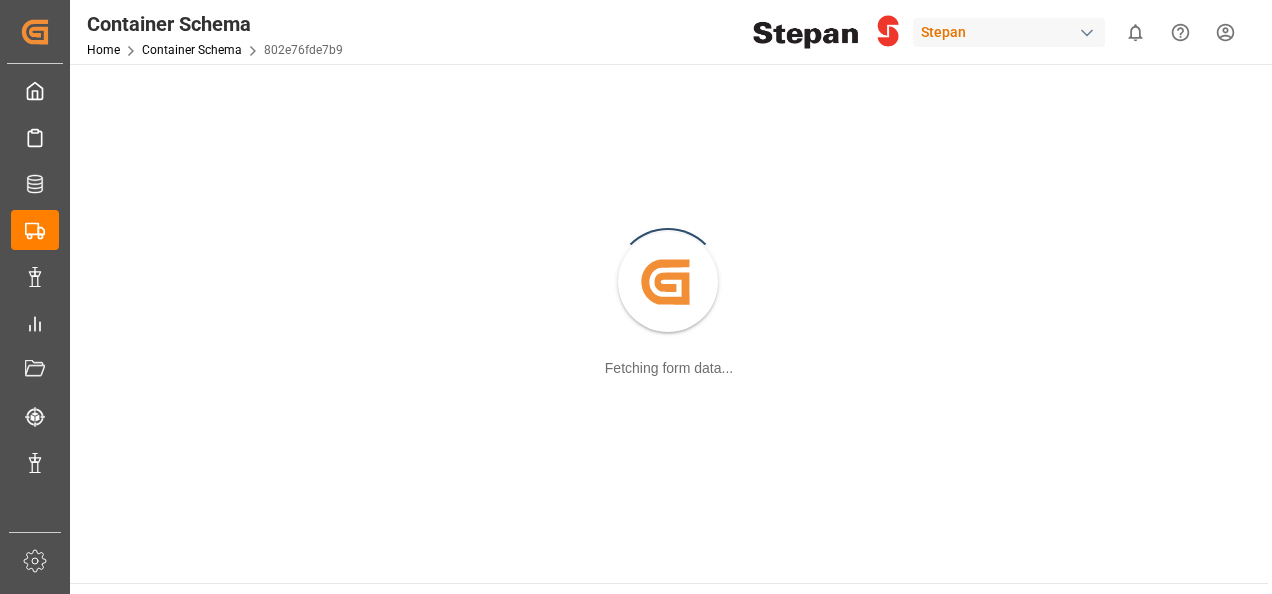 scroll, scrollTop: 0, scrollLeft: 0, axis: both 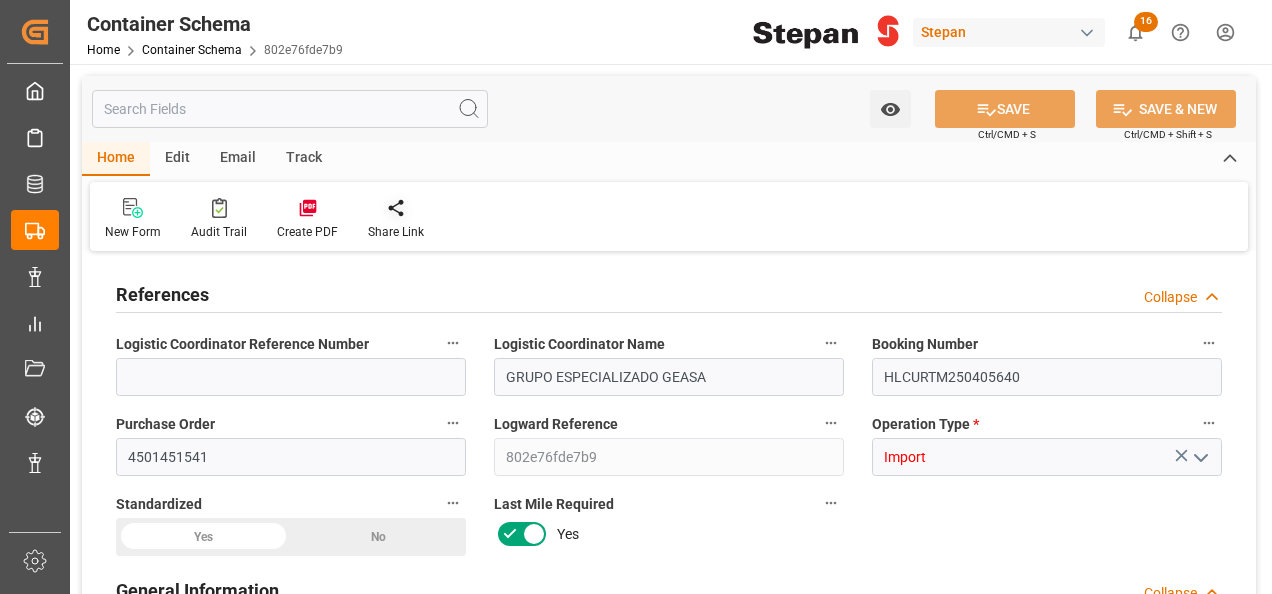 type on "30" 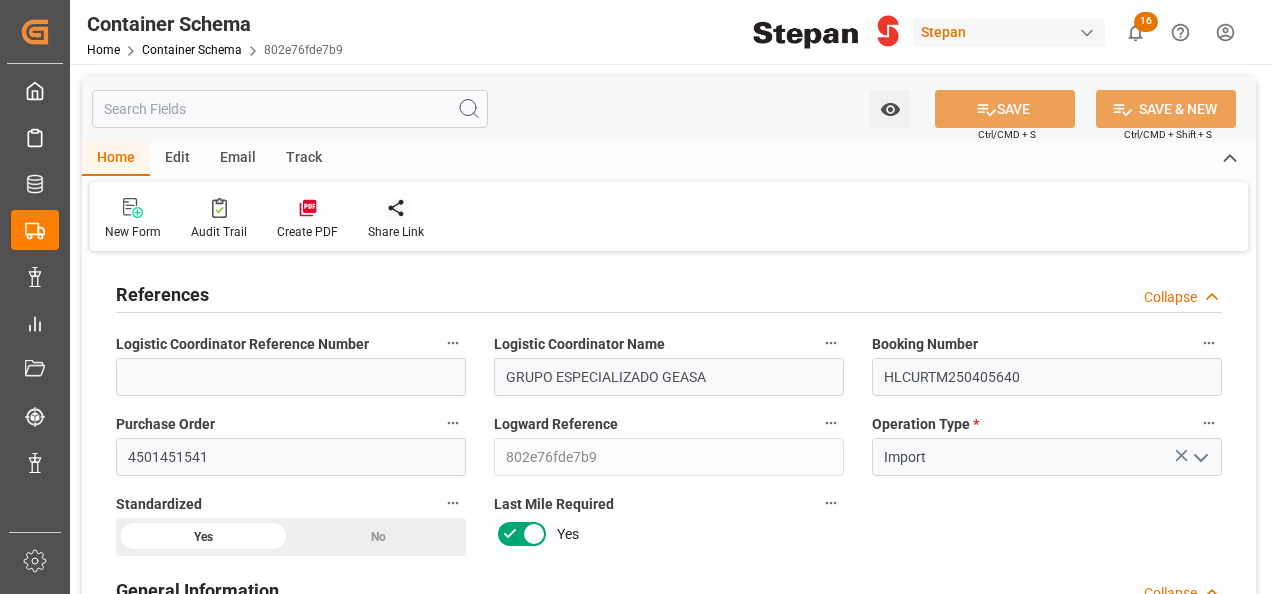 type on "[MM]-[DD]-[YYYY] [HH]:[MM]" 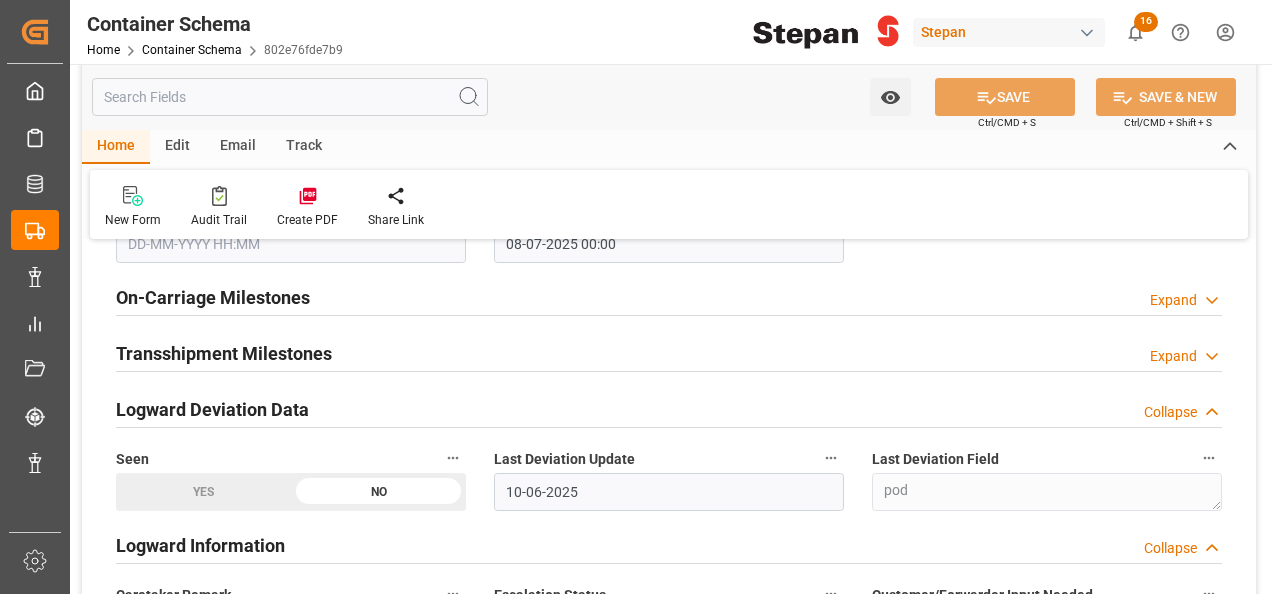 scroll, scrollTop: 3700, scrollLeft: 0, axis: vertical 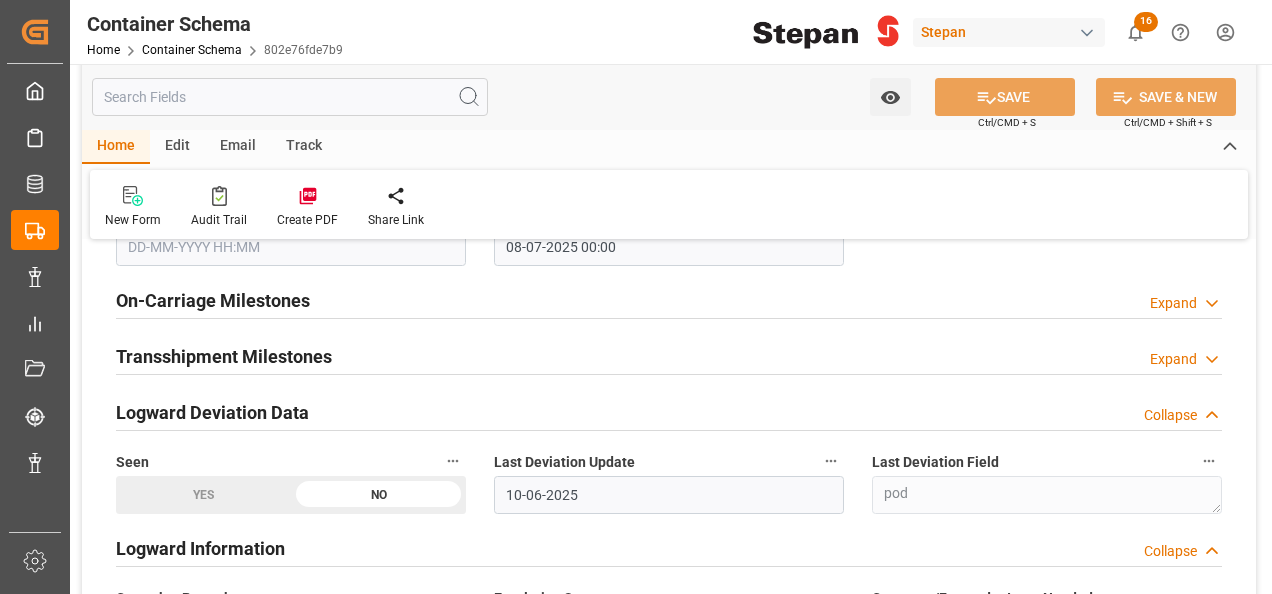 click on "Transshipment Milestones" at bounding box center [224, 356] 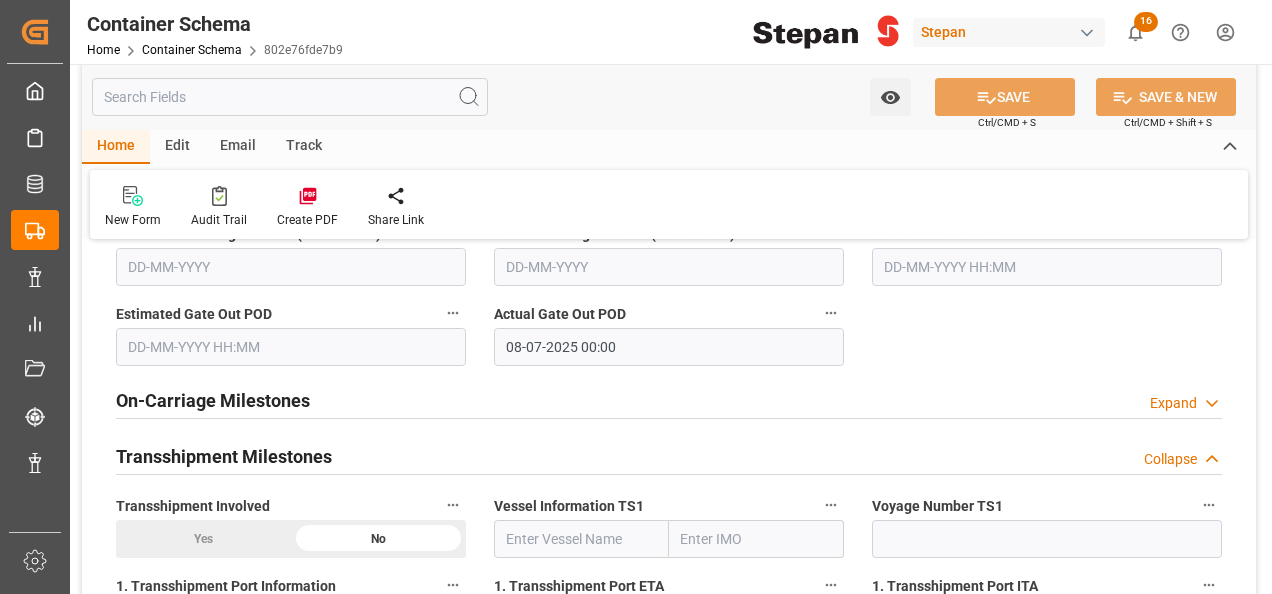 scroll, scrollTop: 3600, scrollLeft: 0, axis: vertical 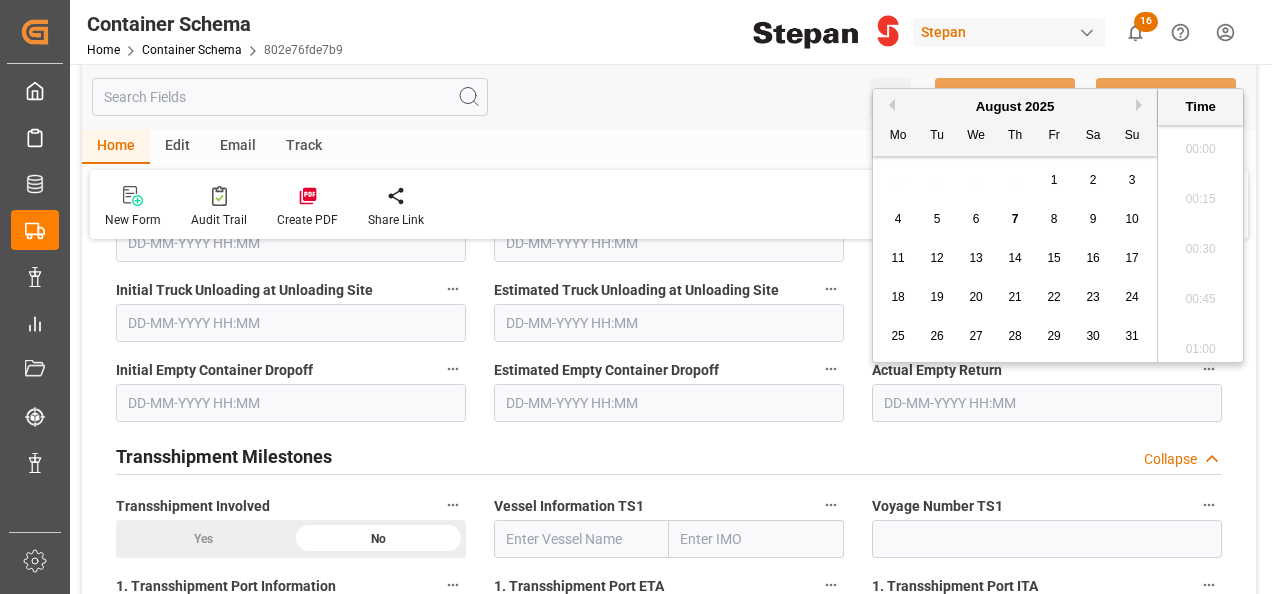 click at bounding box center [1047, 403] 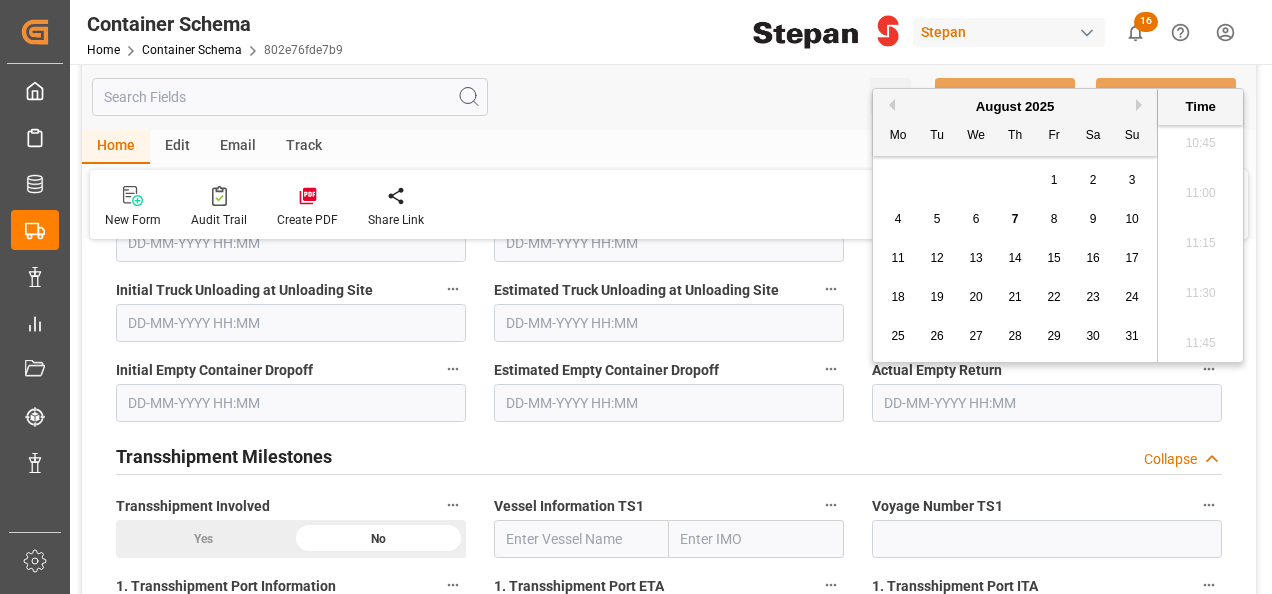 click on "Previous Month" at bounding box center (889, 105) 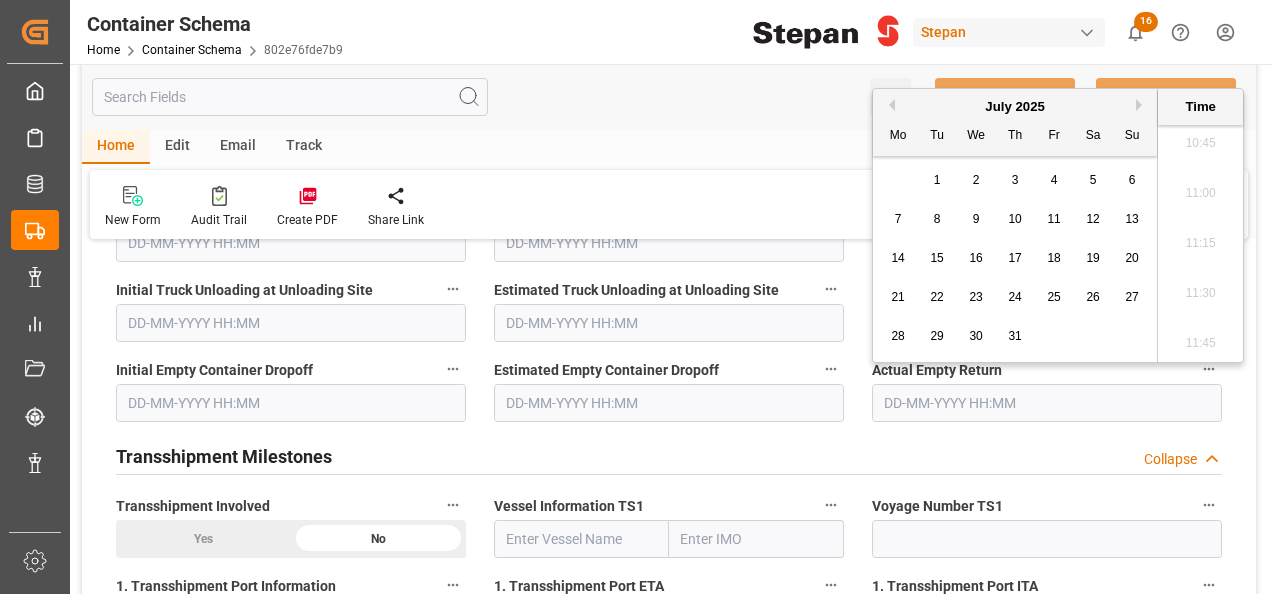 click on "25" at bounding box center [1053, 297] 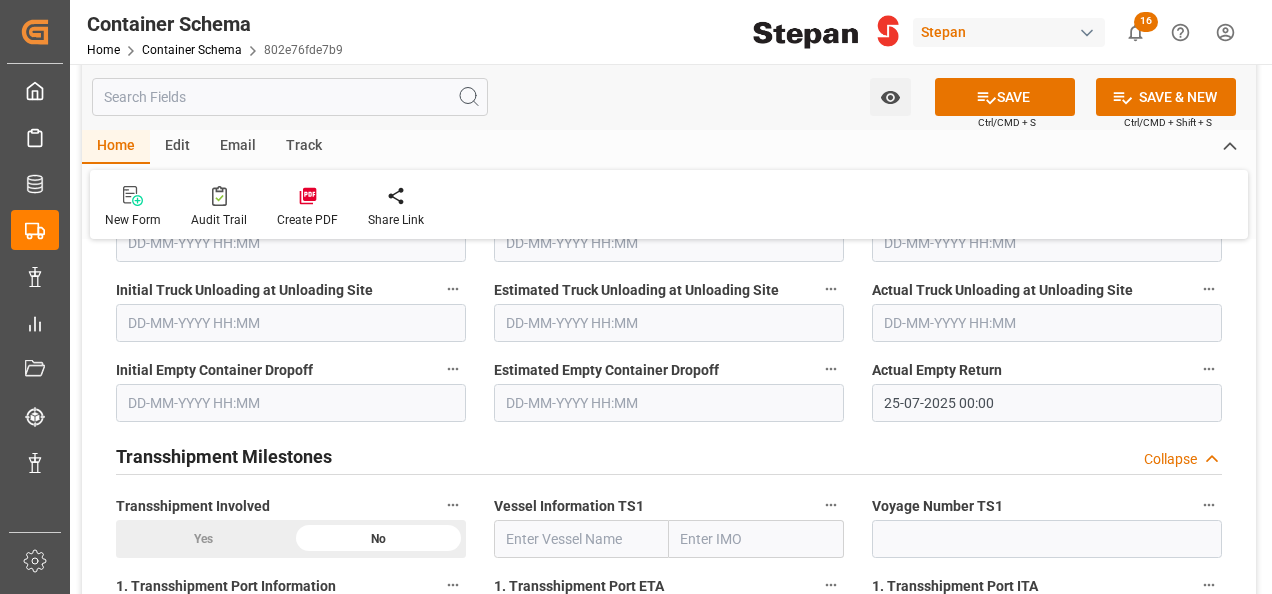 click on "Transshipment Milestones Collapse" at bounding box center (669, 455) 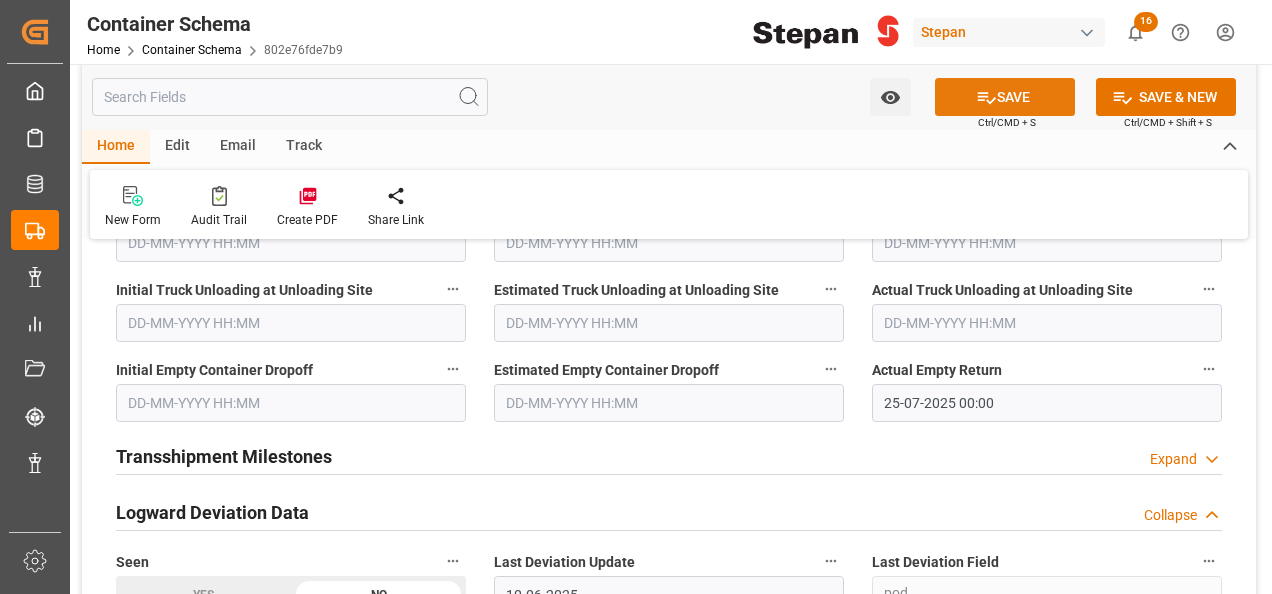 click on "SAVE" at bounding box center [1005, 97] 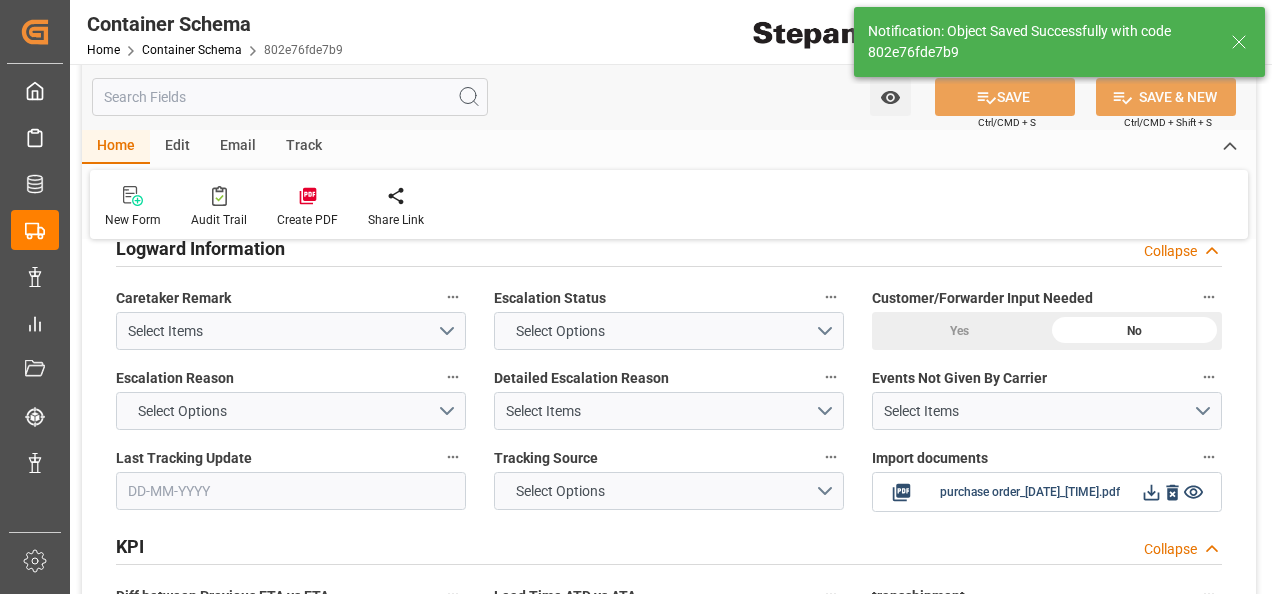type on "0" 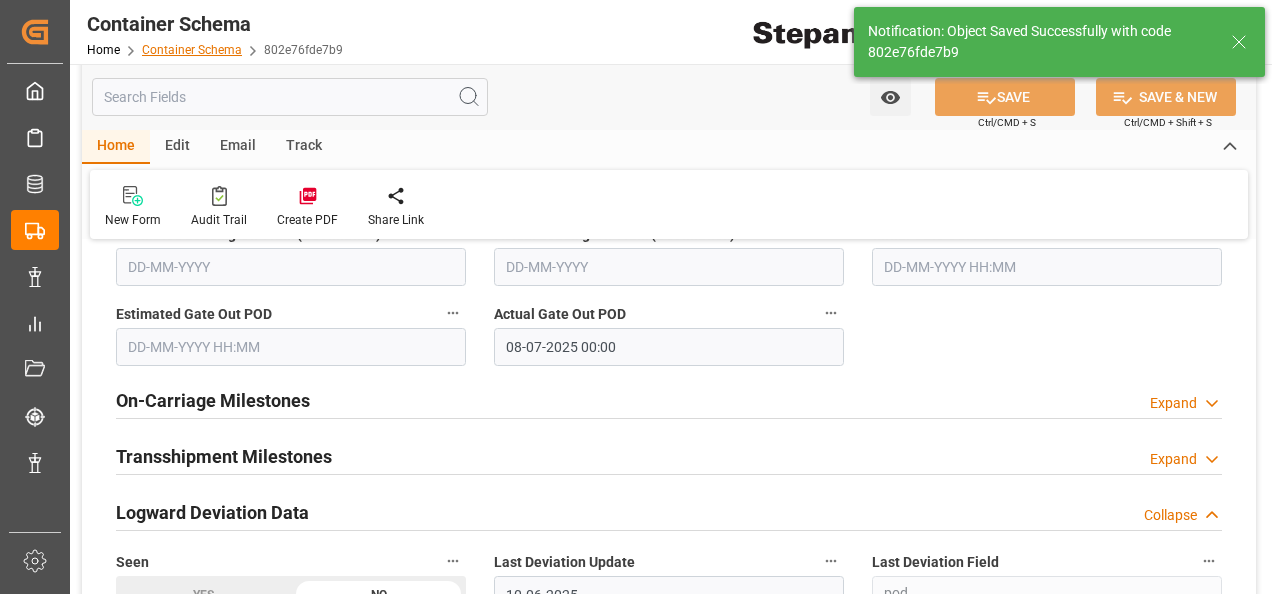 click on "Container Schema" at bounding box center [192, 50] 